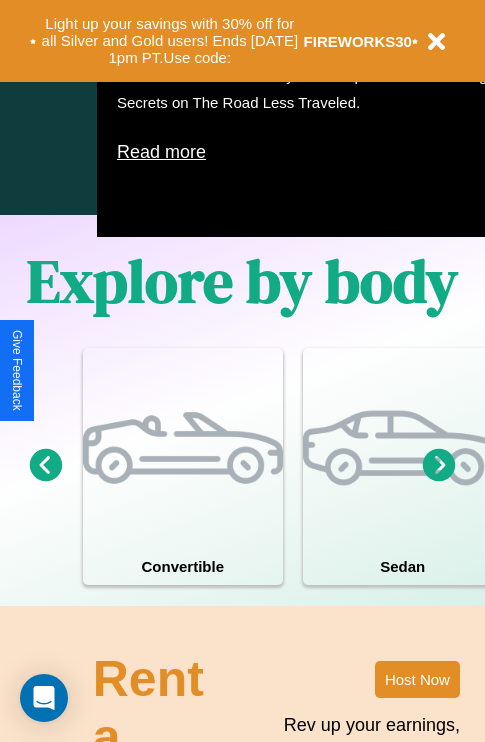 scroll, scrollTop: 1285, scrollLeft: 0, axis: vertical 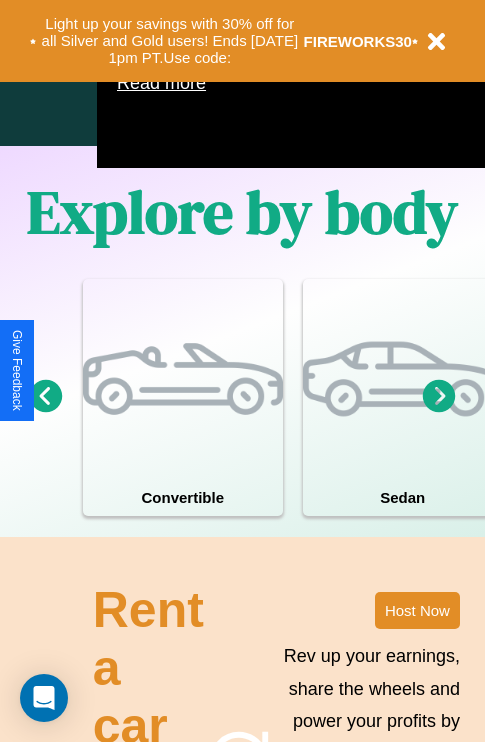 click 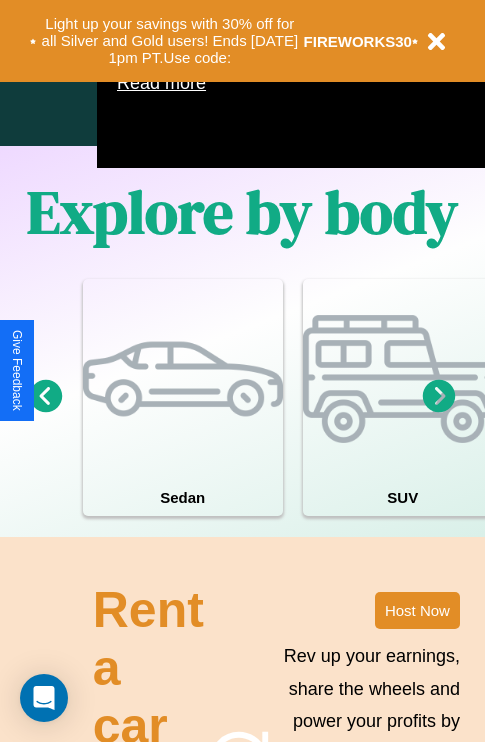 click 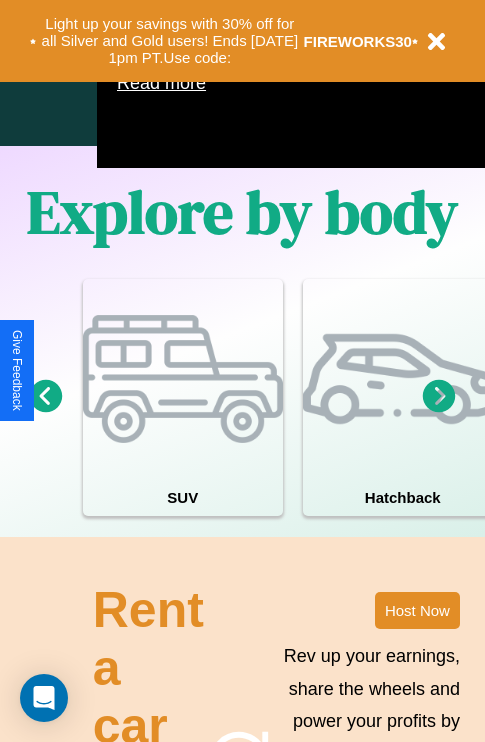 click 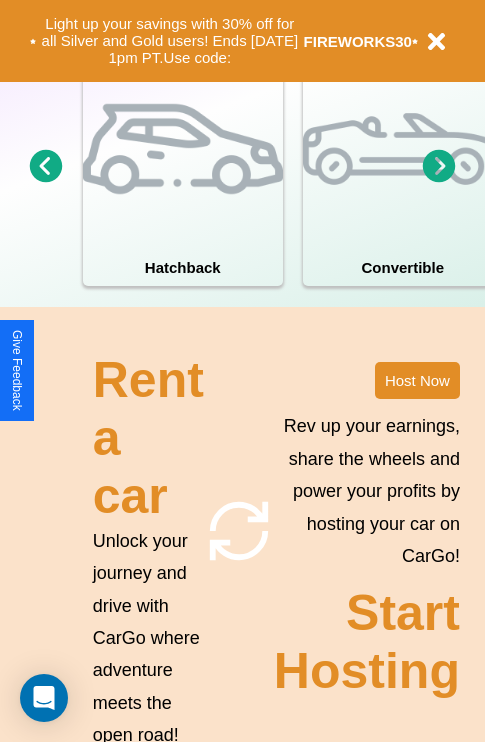 scroll, scrollTop: 1558, scrollLeft: 0, axis: vertical 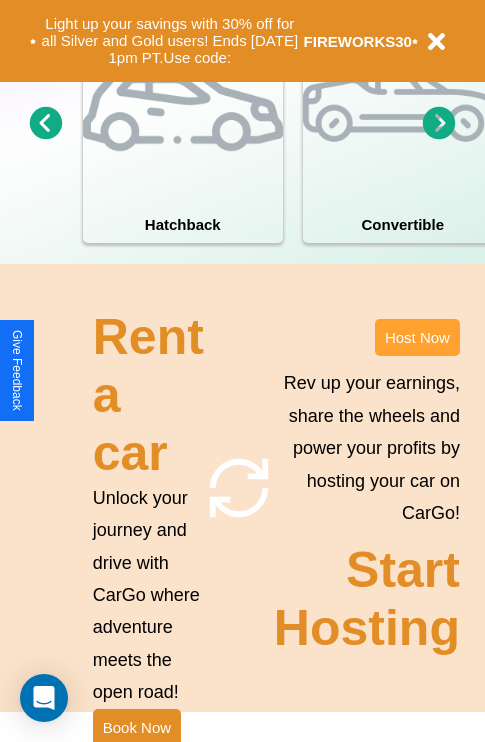 click on "Host Now" at bounding box center (417, 337) 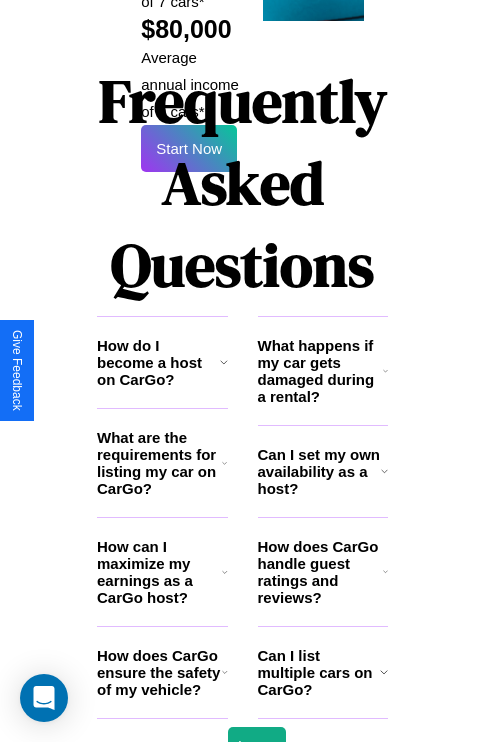 scroll, scrollTop: 3255, scrollLeft: 0, axis: vertical 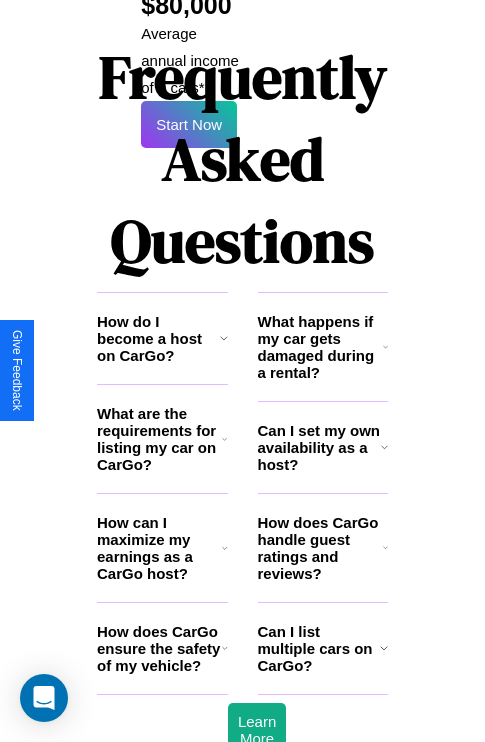 click 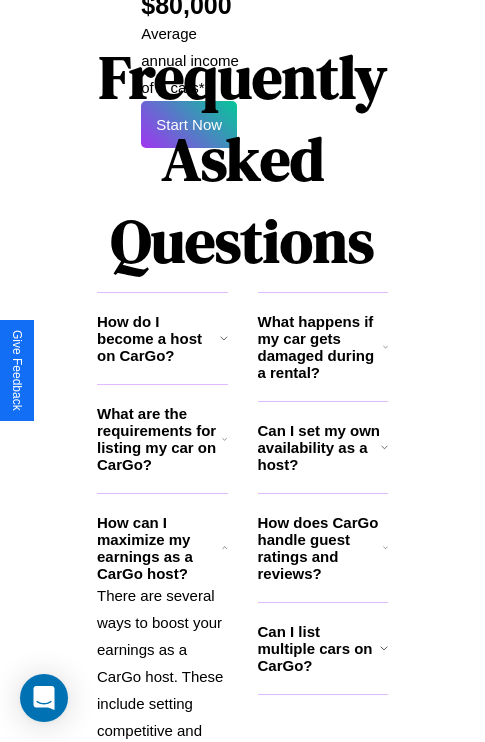 click 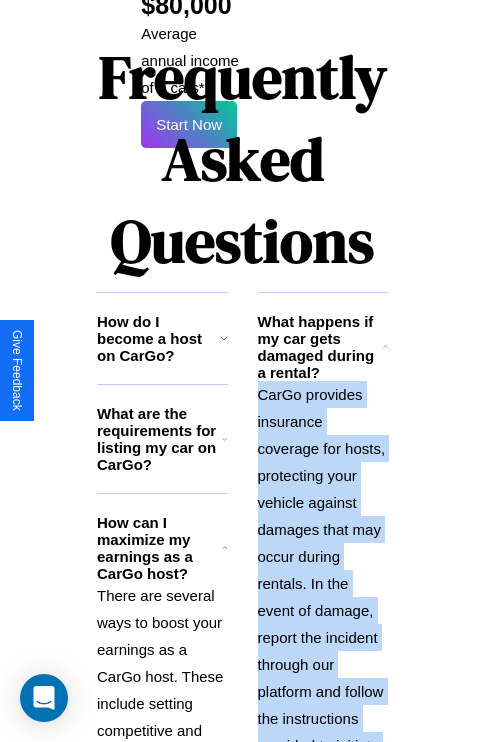 click on "CarGo provides insurance coverage for hosts, protecting your vehicle against damages that may occur during rentals. In the event of damage, report the incident through our platform and follow the instructions provided to initiate the claims process." at bounding box center [323, 583] 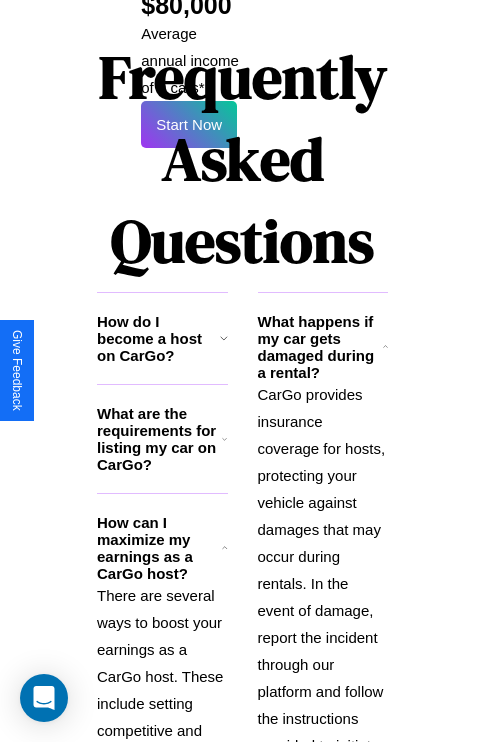 click 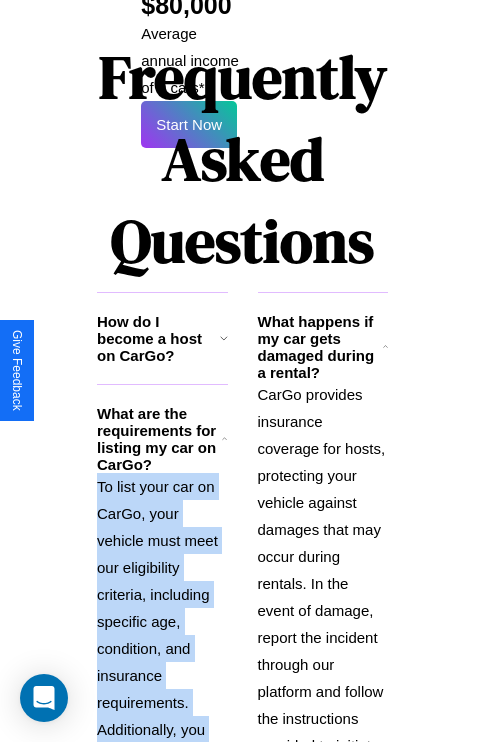 scroll, scrollTop: 3556, scrollLeft: 0, axis: vertical 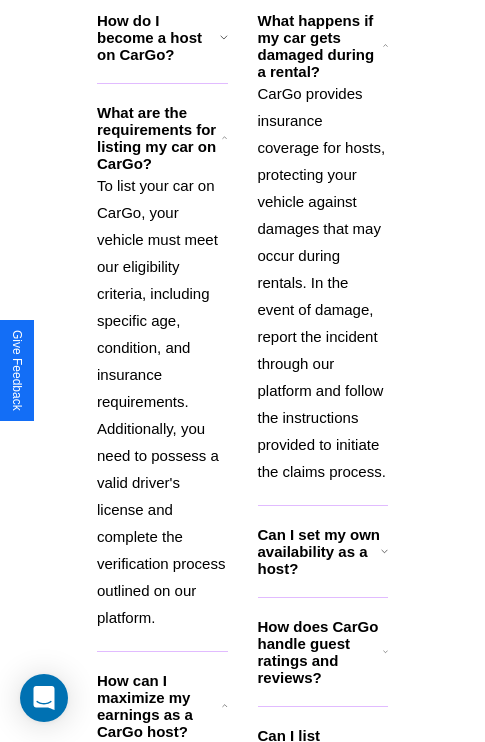 click on "Can I list multiple cars on CarGo?" at bounding box center [319, 752] 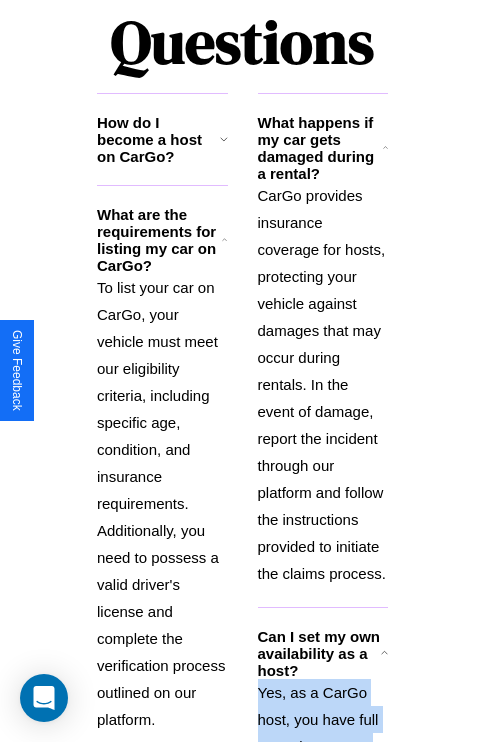 scroll, scrollTop: 2943, scrollLeft: 0, axis: vertical 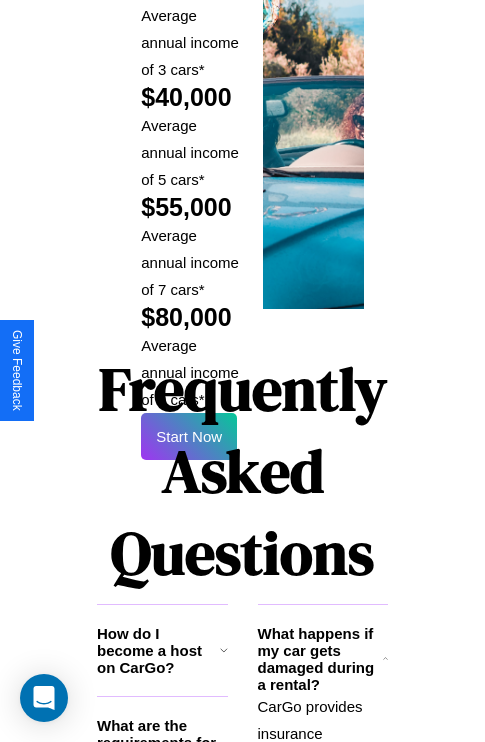 click on "Frequently Asked Questions" at bounding box center (242, 471) 